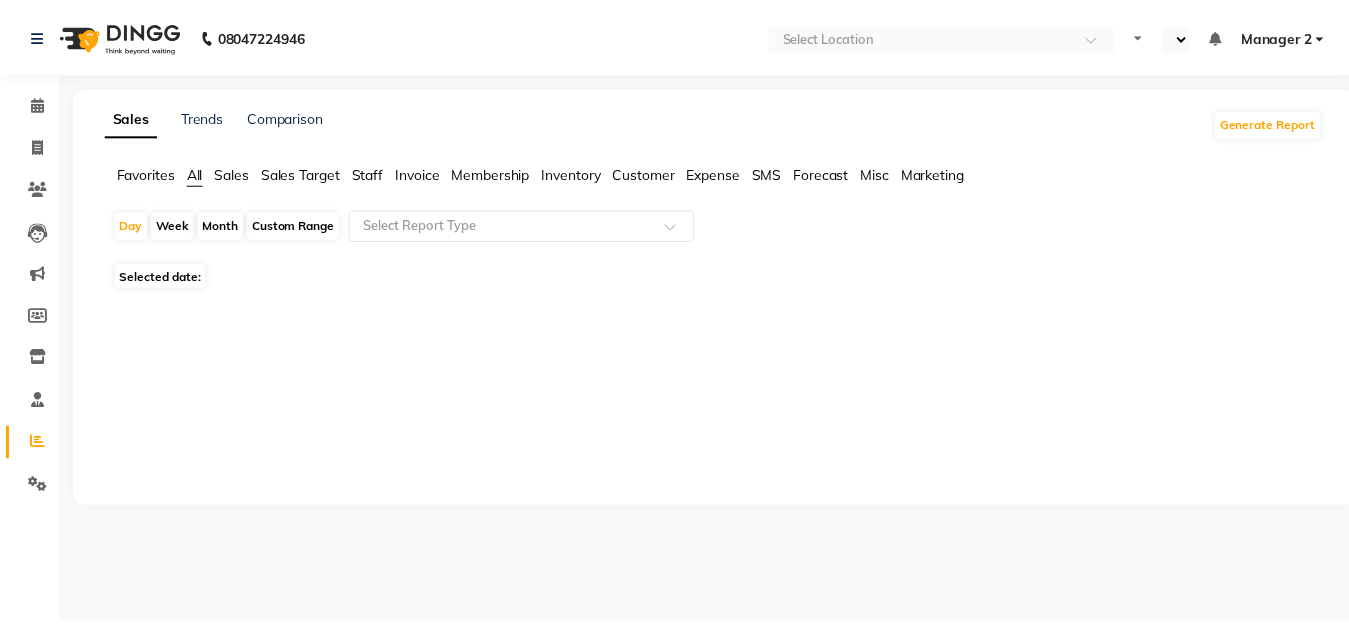scroll, scrollTop: 0, scrollLeft: 0, axis: both 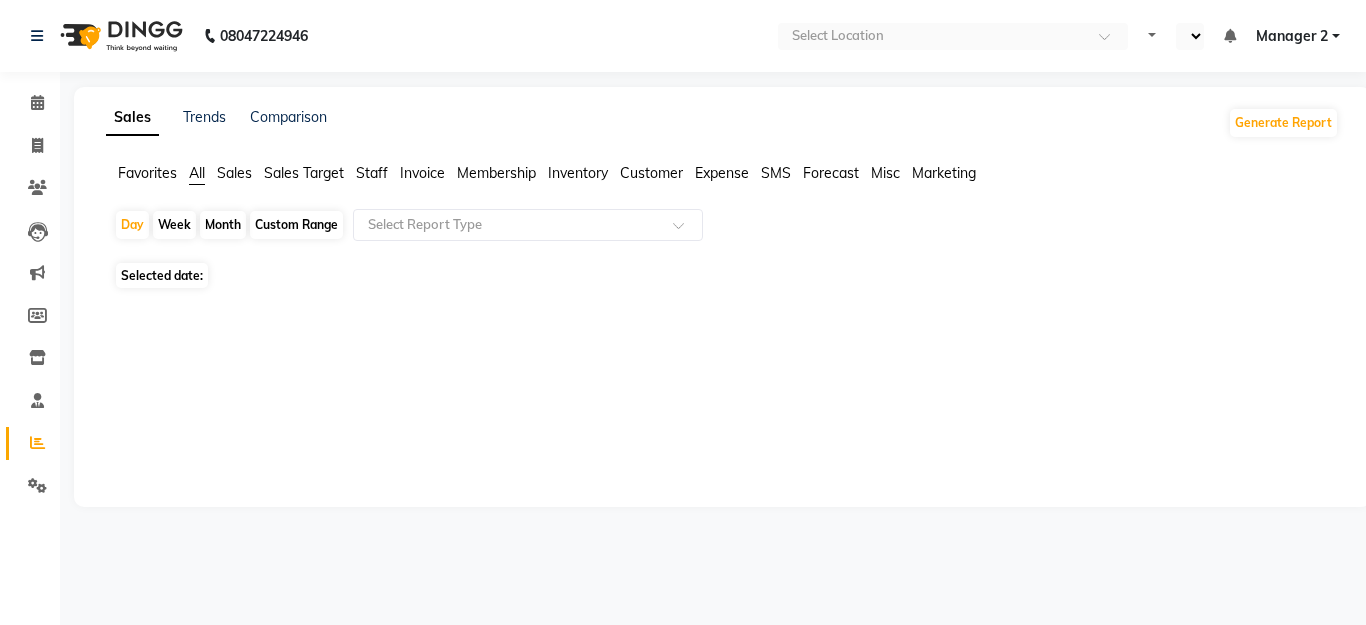 select on "en" 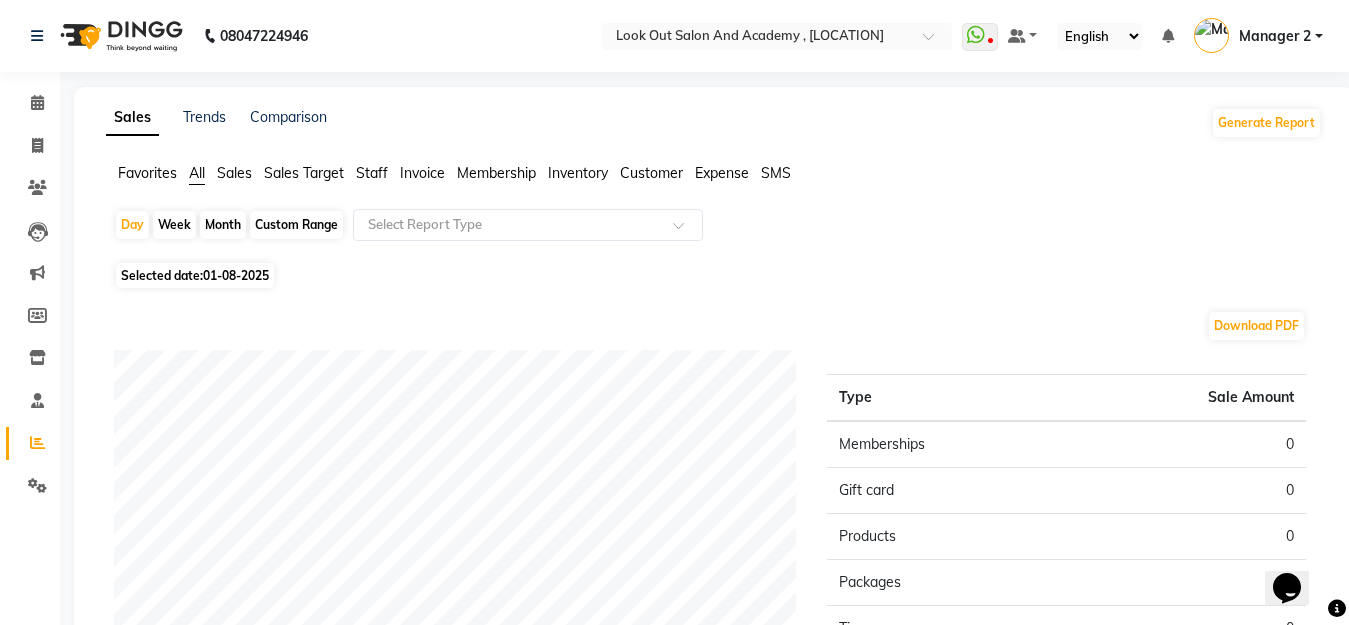 scroll, scrollTop: 0, scrollLeft: 0, axis: both 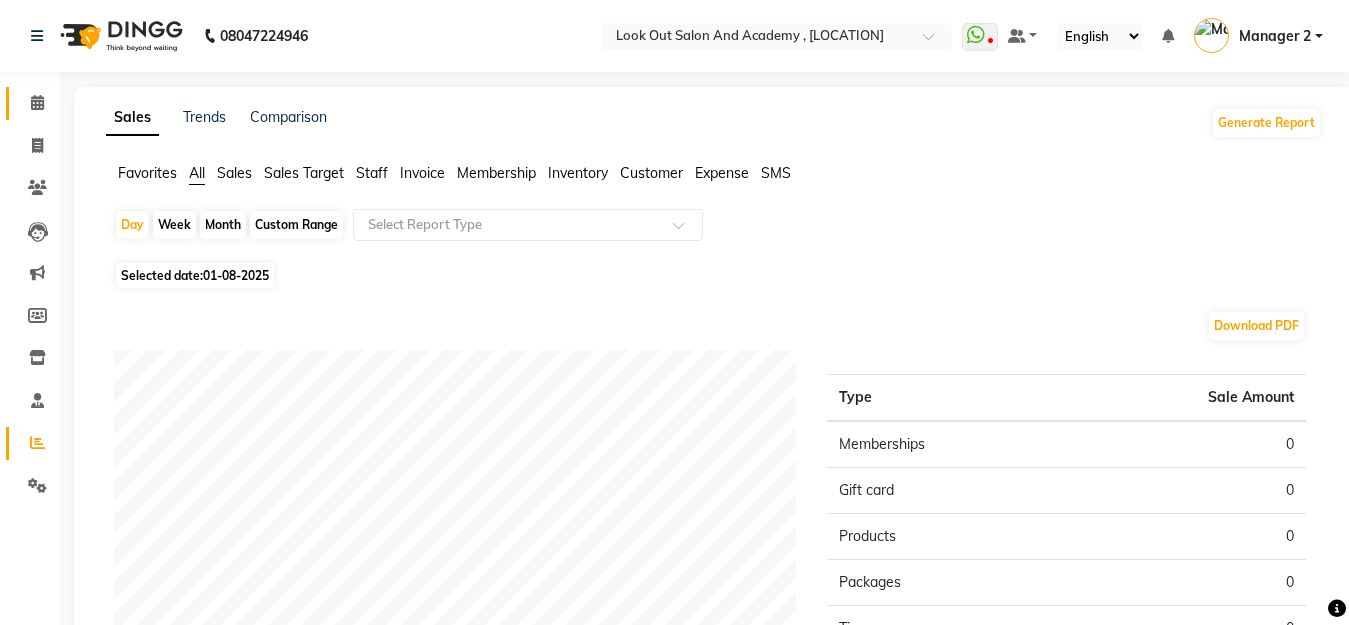 click 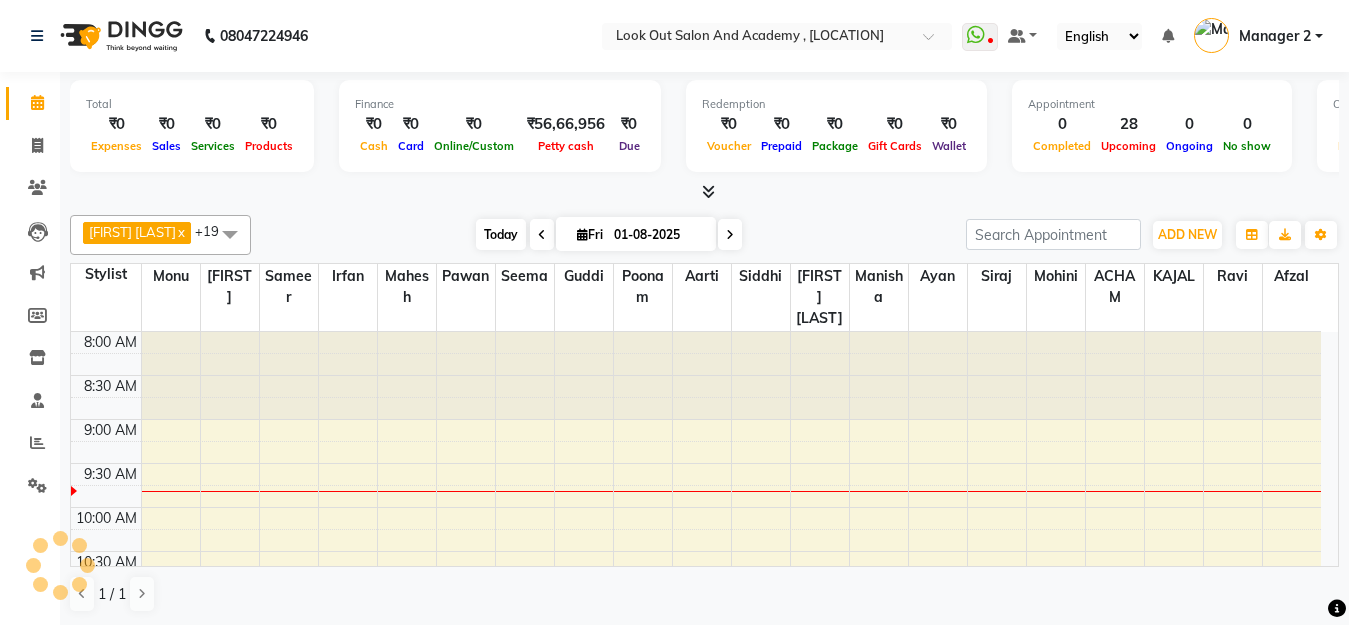 scroll, scrollTop: 0, scrollLeft: 0, axis: both 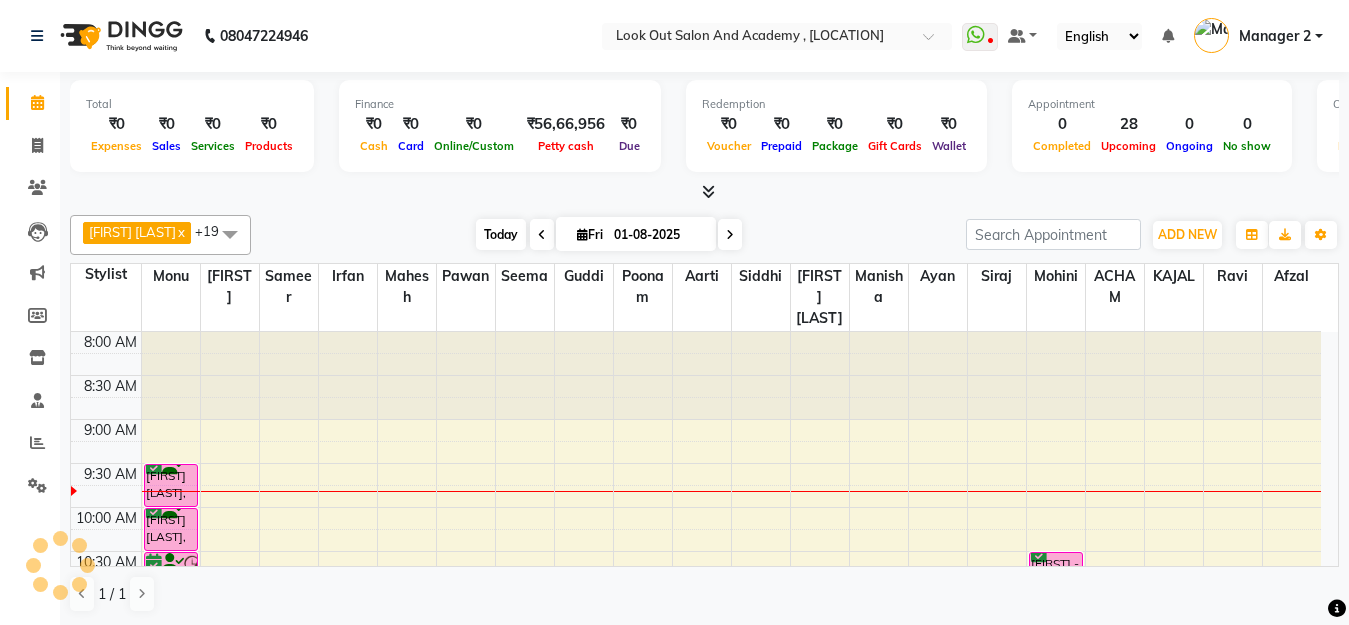 click on "Today" at bounding box center (501, 234) 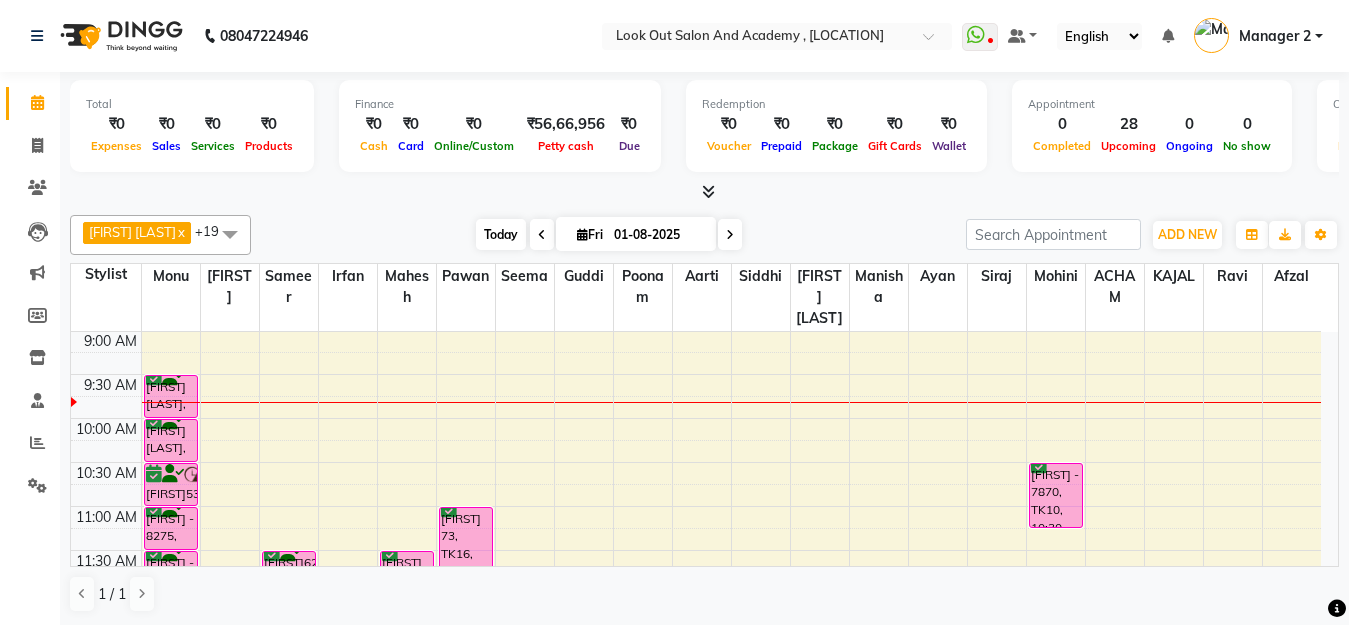 click on "Today" at bounding box center (501, 234) 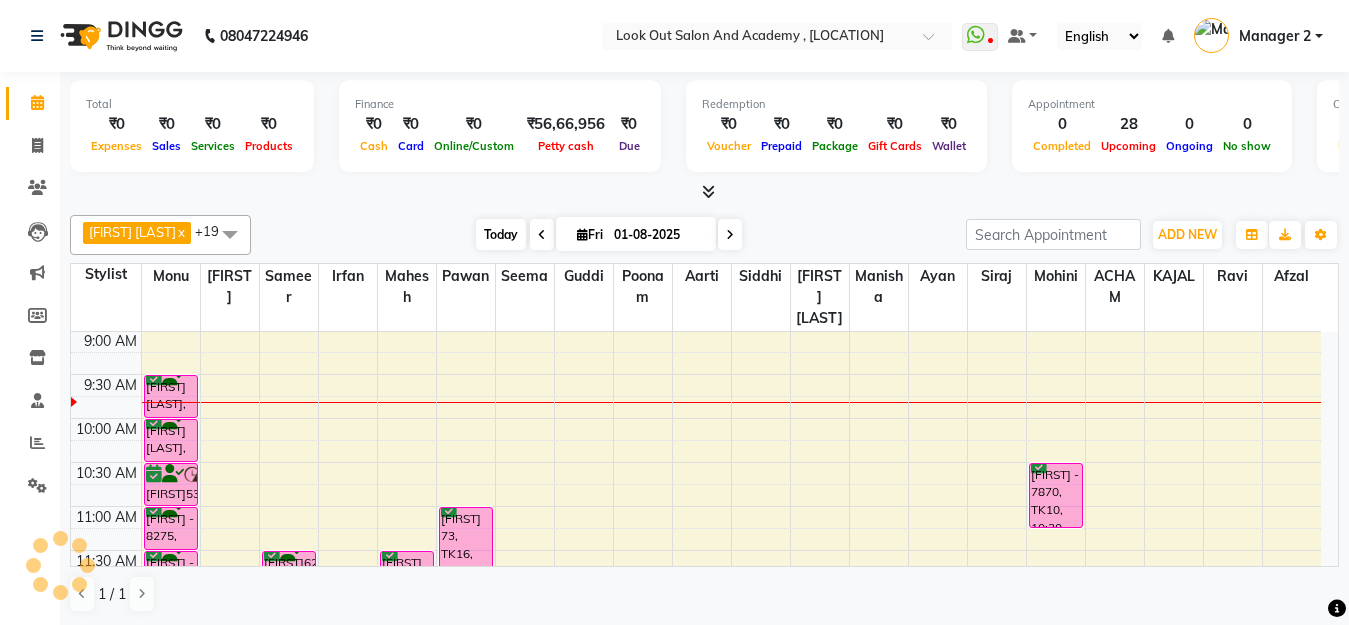 click on "Today" at bounding box center (501, 234) 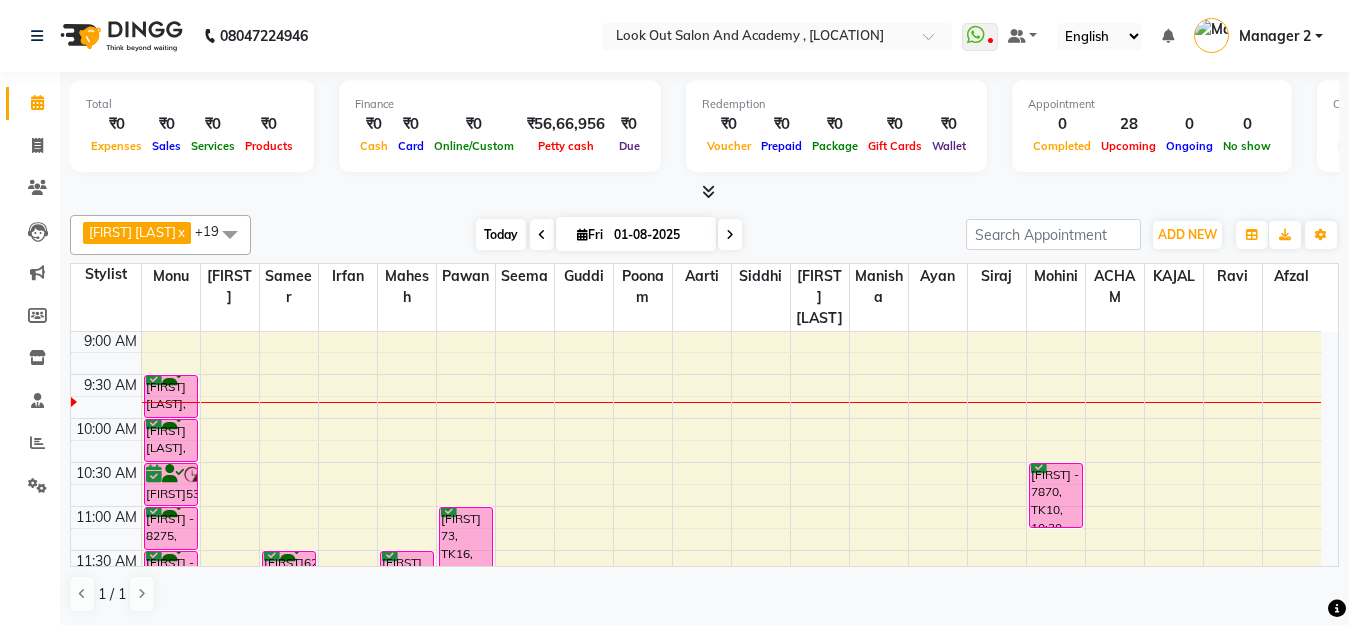 scroll, scrollTop: 89, scrollLeft: 0, axis: vertical 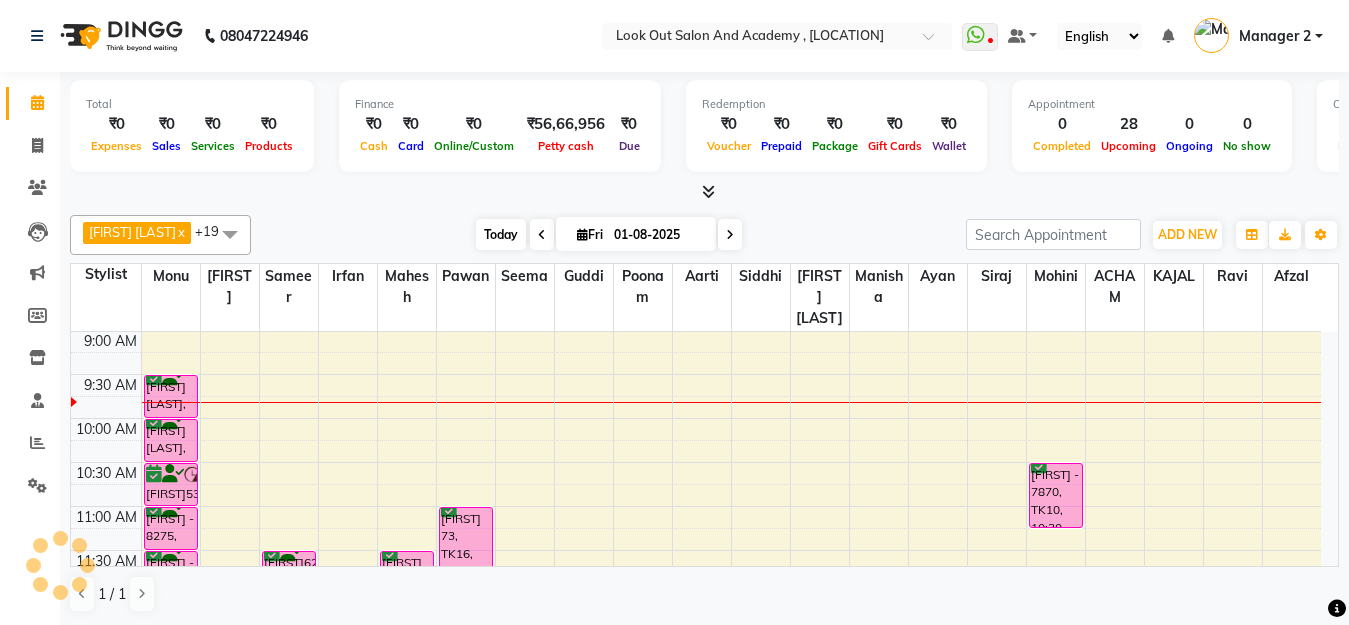 click on "Today" at bounding box center (501, 234) 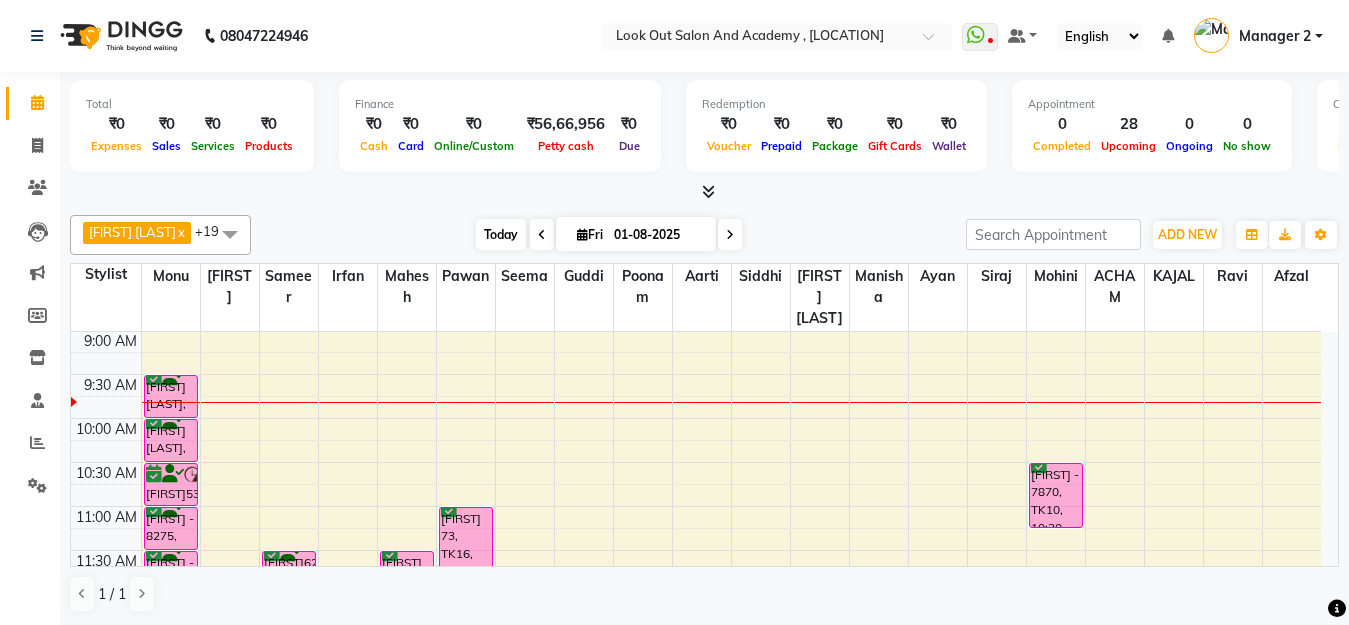 click on "Today" at bounding box center [501, 234] 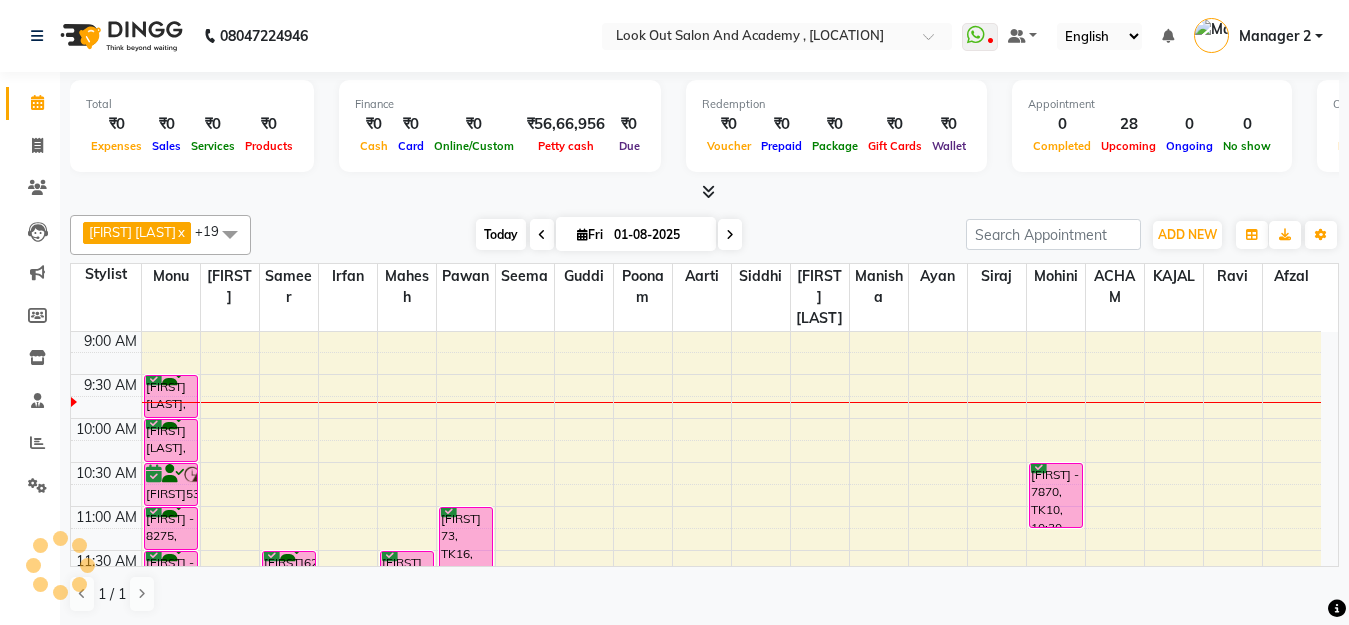 click on "Today" at bounding box center [501, 234] 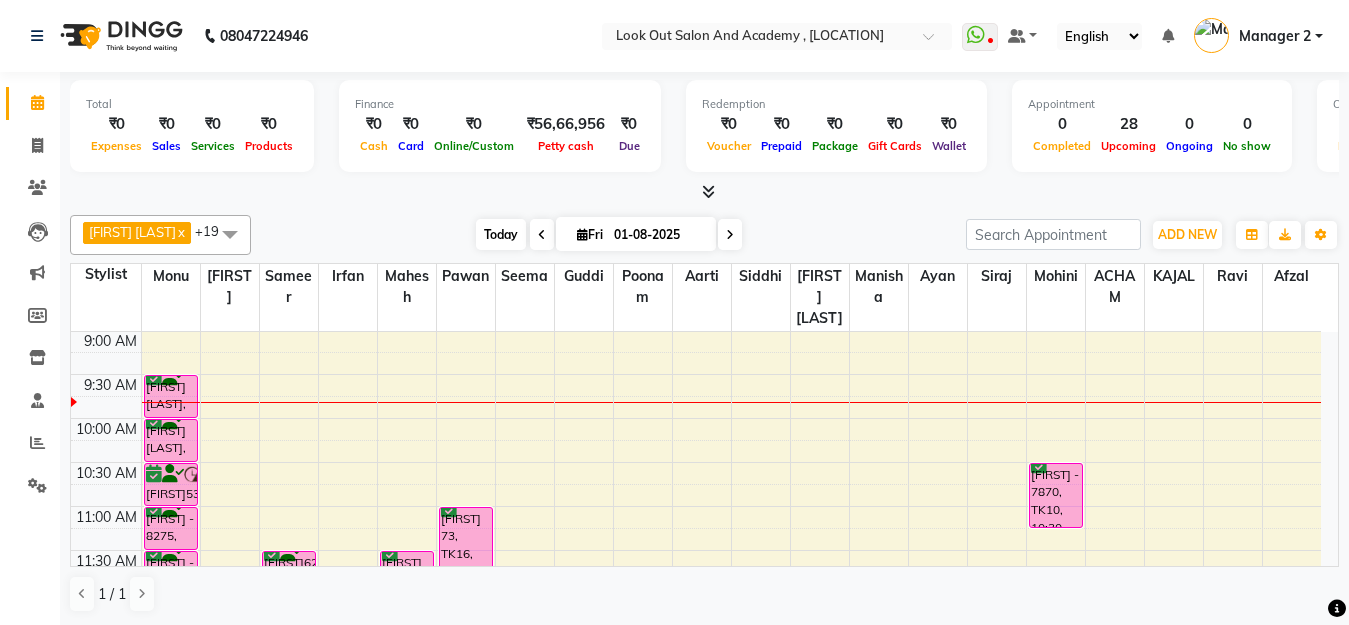 click on "Today" at bounding box center [501, 234] 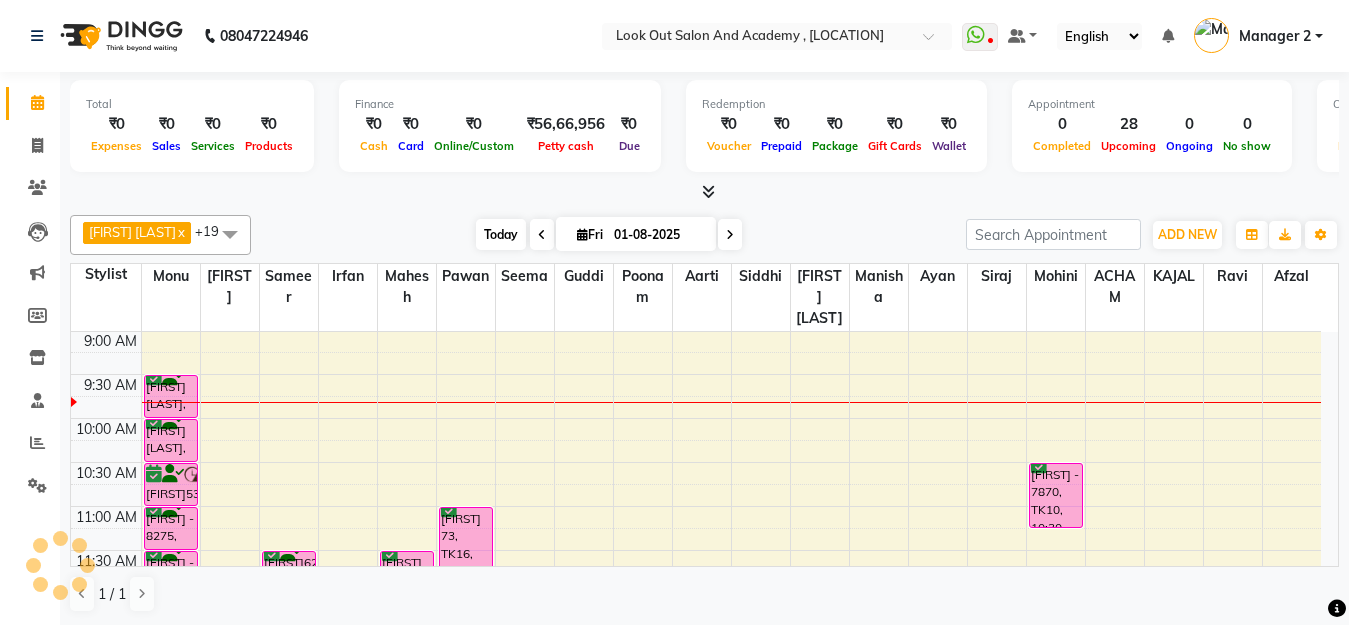 click on "Today" at bounding box center (501, 234) 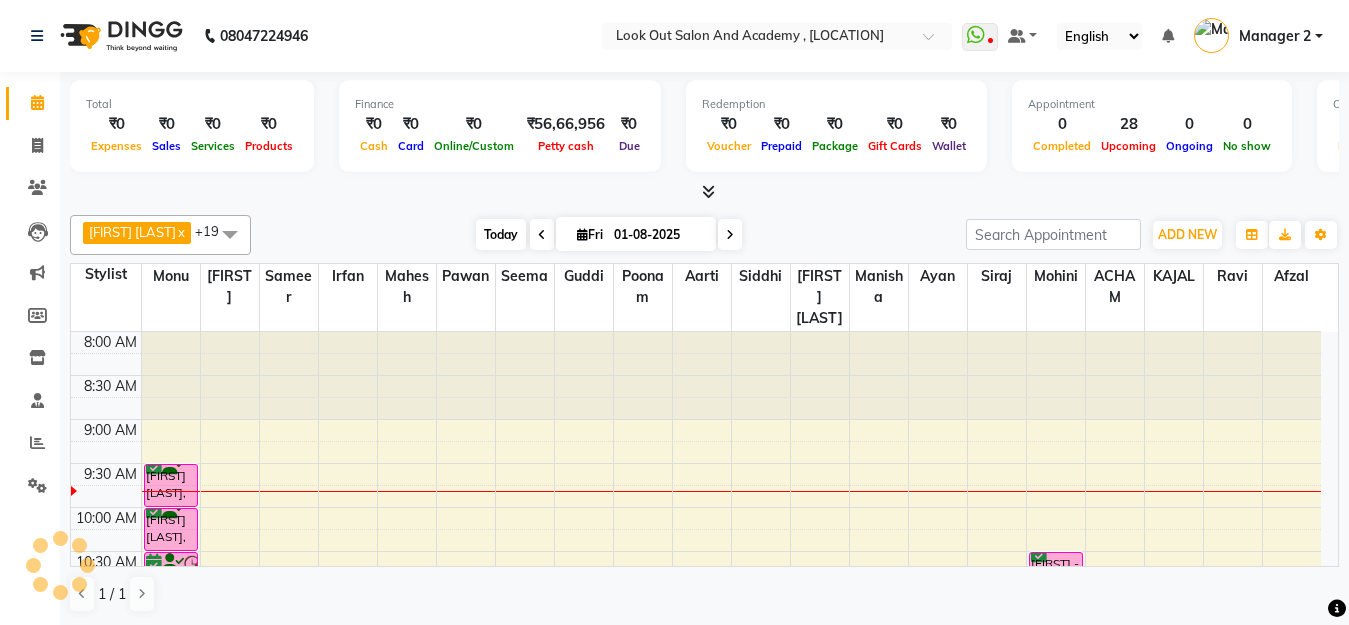 scroll, scrollTop: 89, scrollLeft: 0, axis: vertical 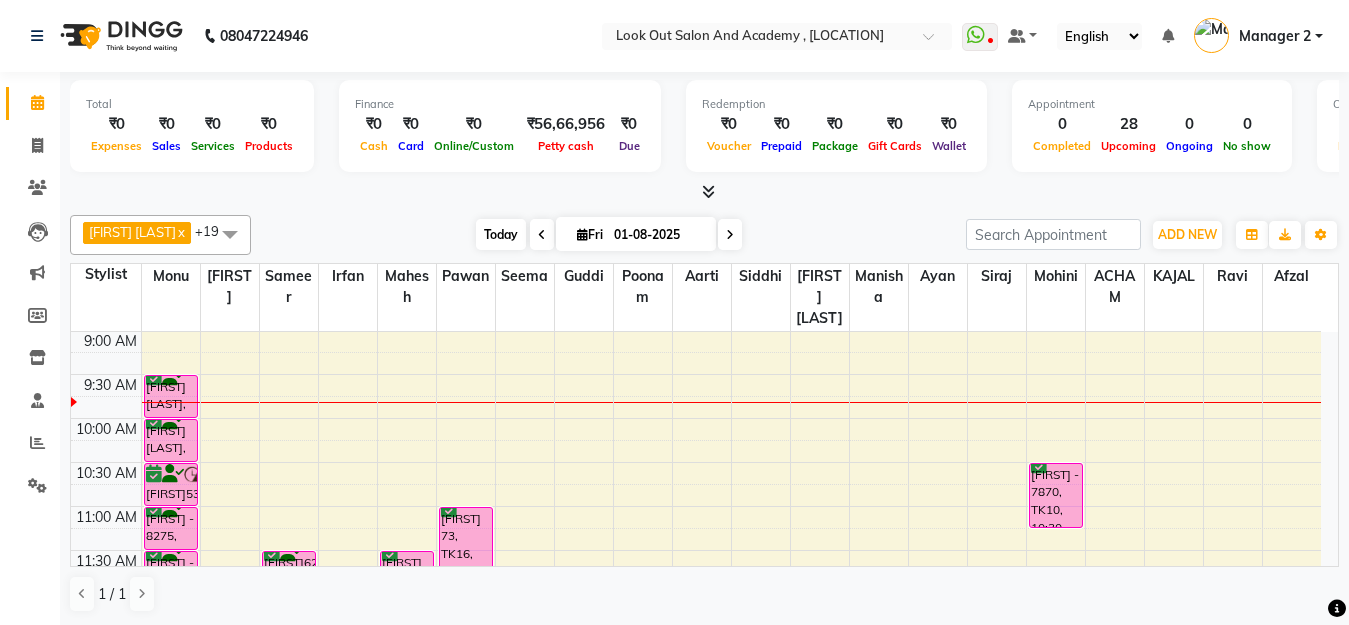 click on "Today" at bounding box center [501, 234] 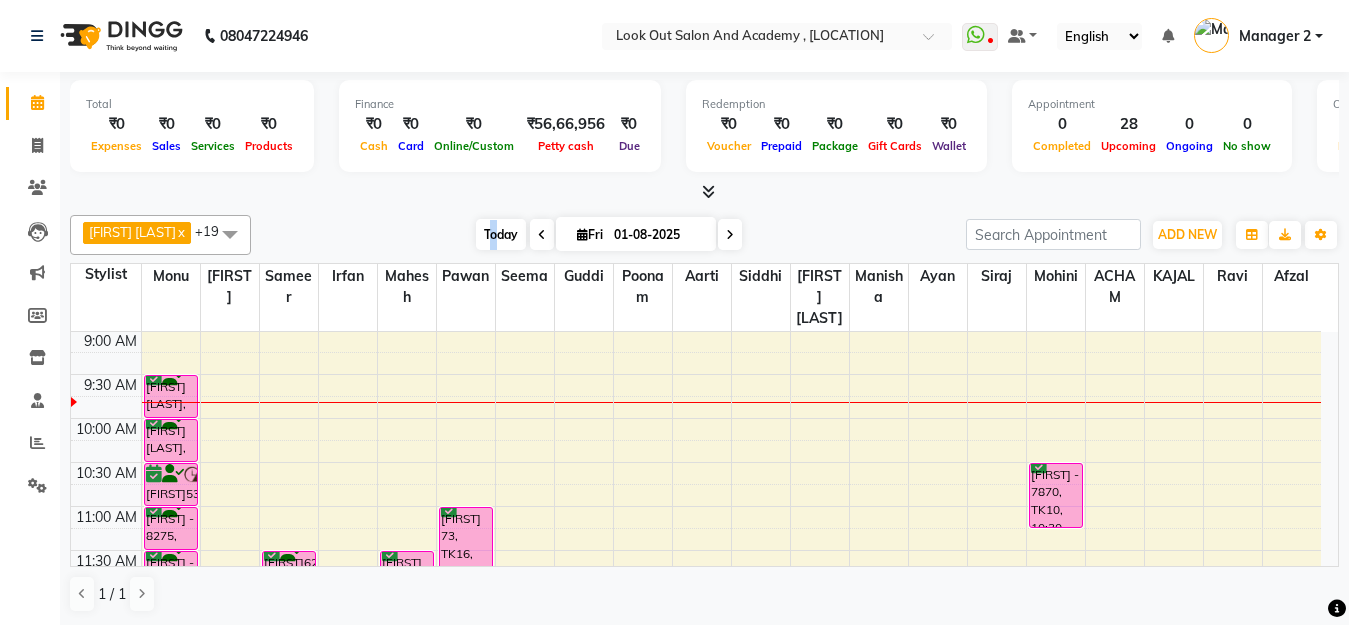 click on "Today" at bounding box center [501, 234] 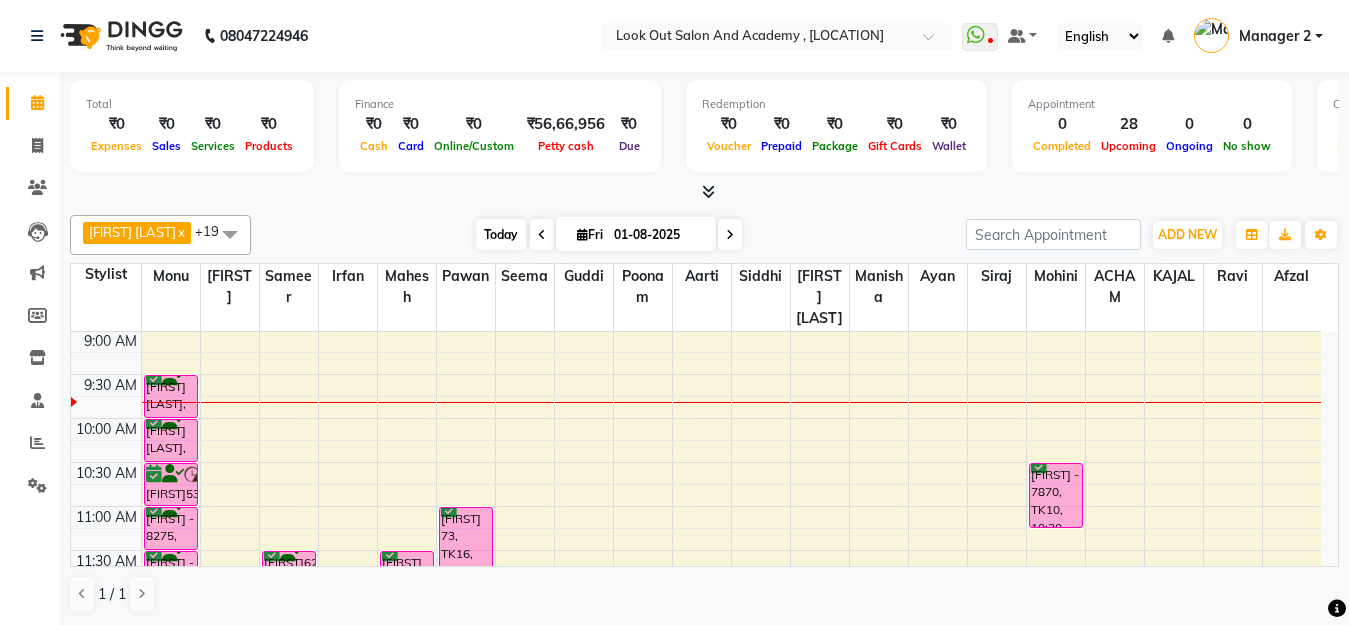 click on "Today" at bounding box center (501, 234) 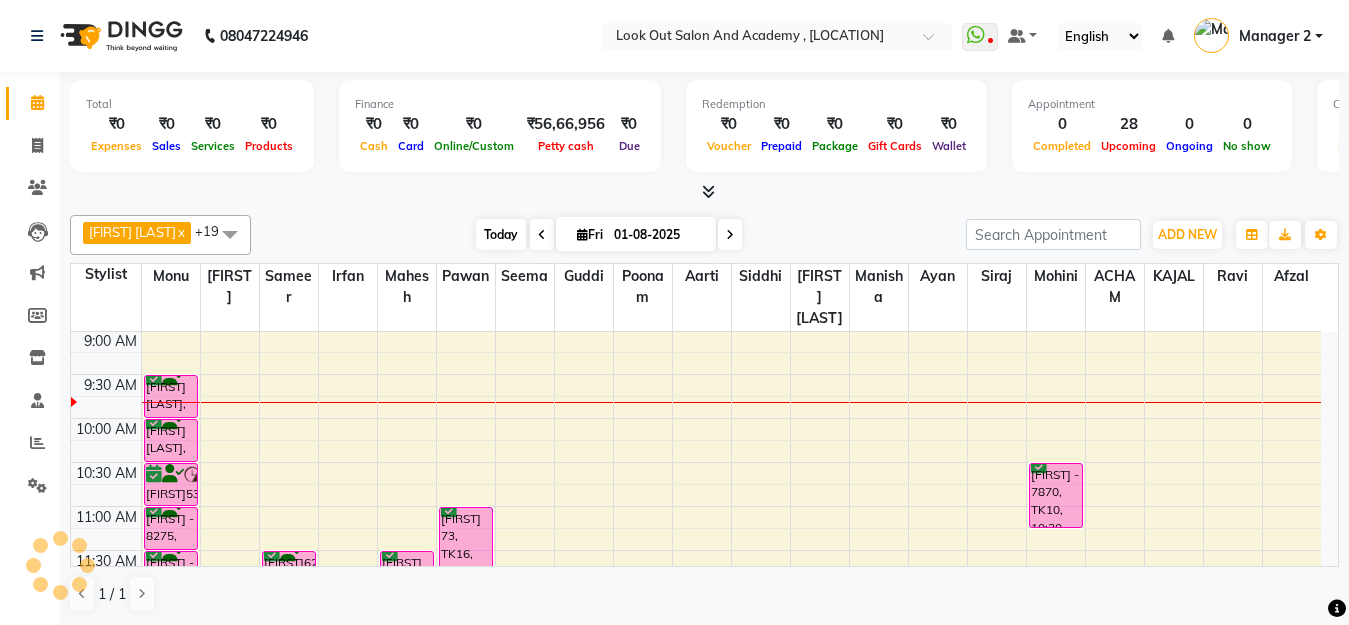 scroll, scrollTop: 89, scrollLeft: 0, axis: vertical 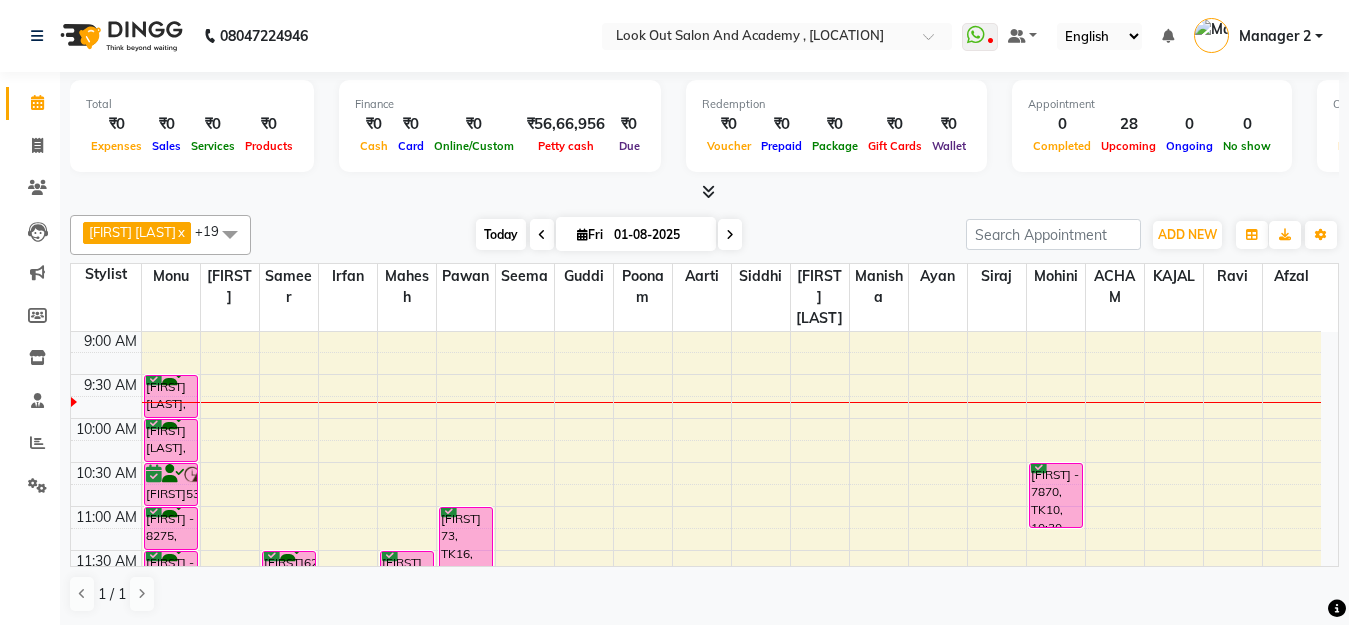 click on "Today" at bounding box center [501, 234] 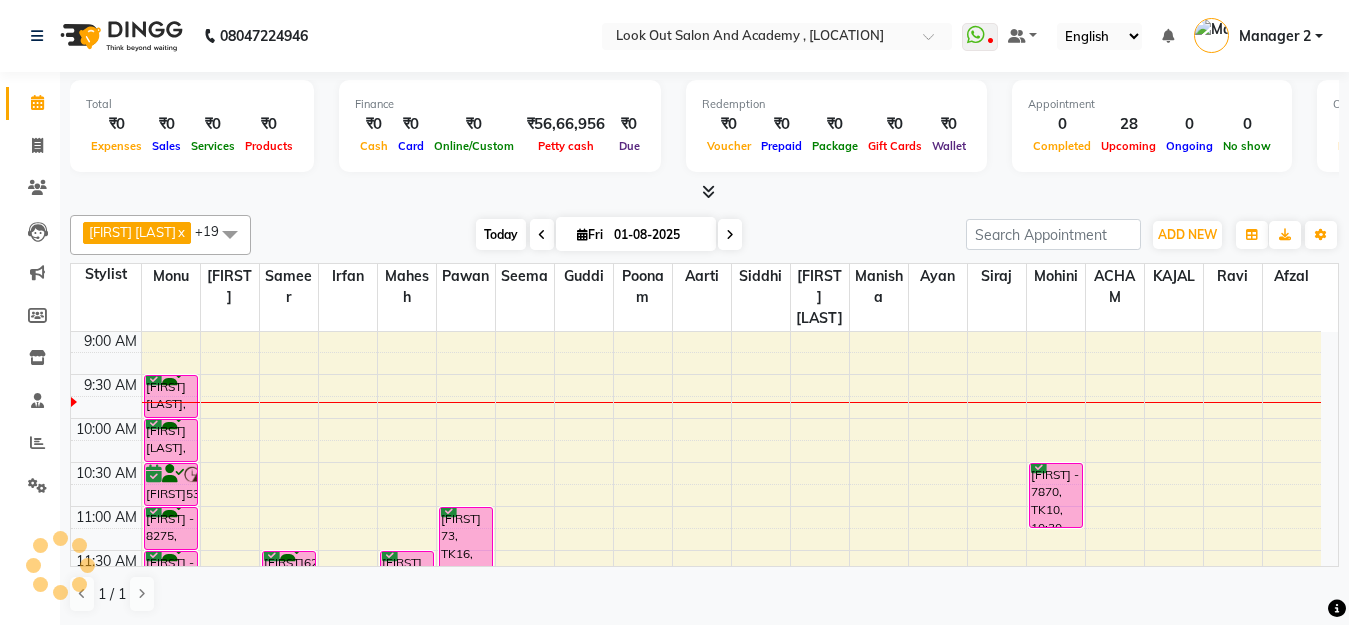 scroll, scrollTop: 89, scrollLeft: 0, axis: vertical 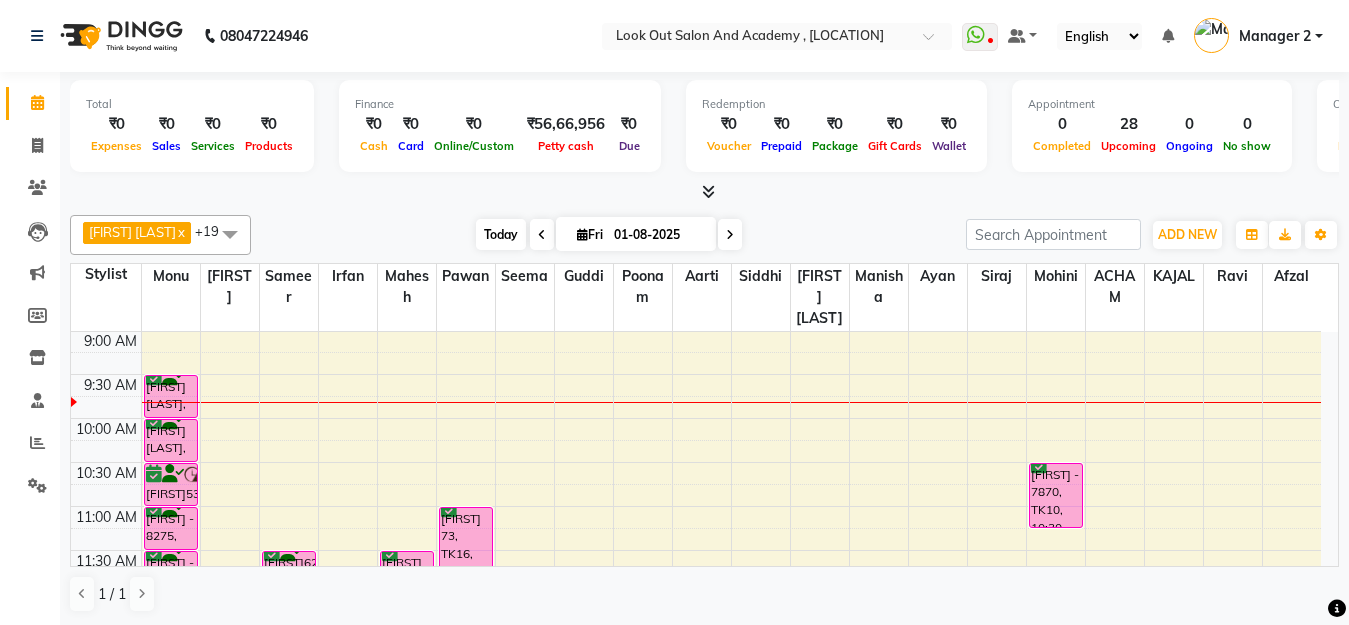 click on "Today" at bounding box center [501, 234] 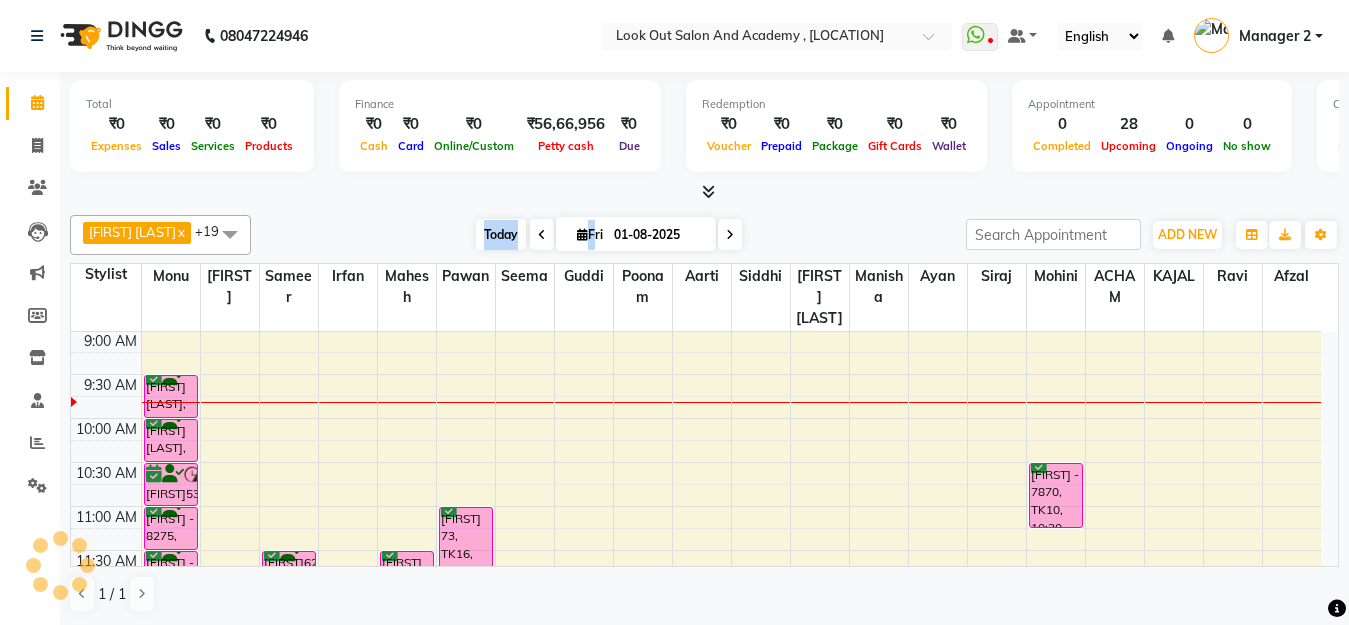 click on "Today" at bounding box center [501, 234] 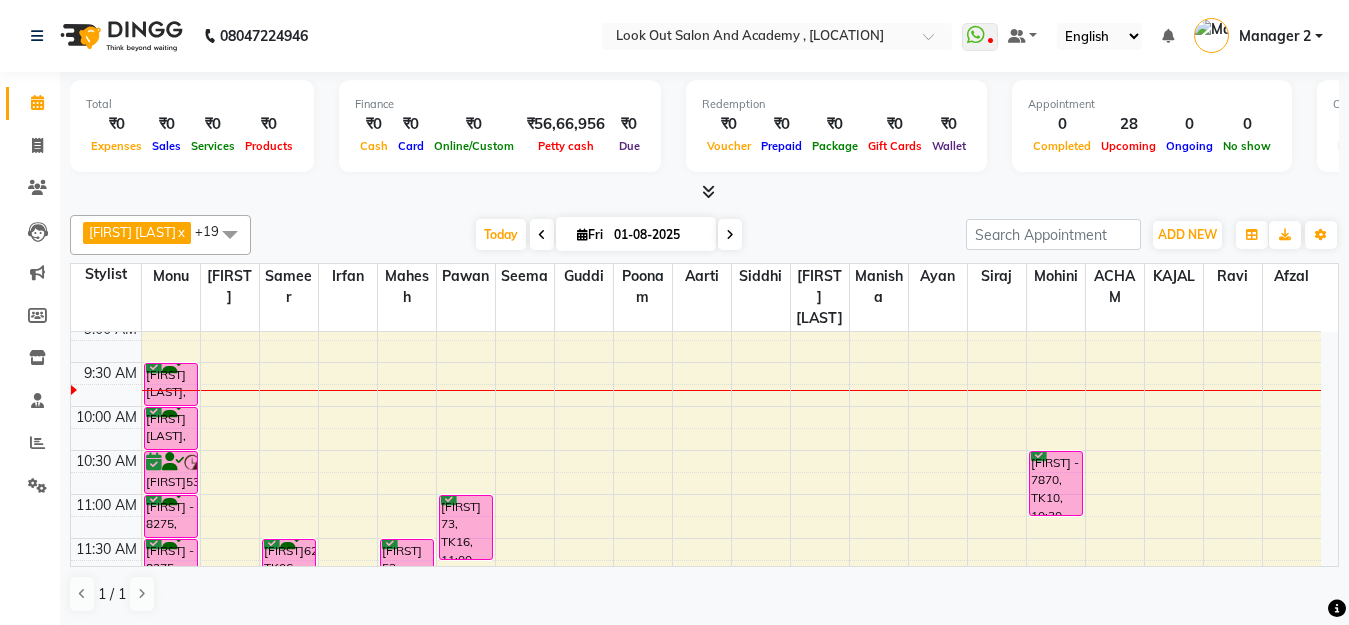 scroll, scrollTop: 0, scrollLeft: 0, axis: both 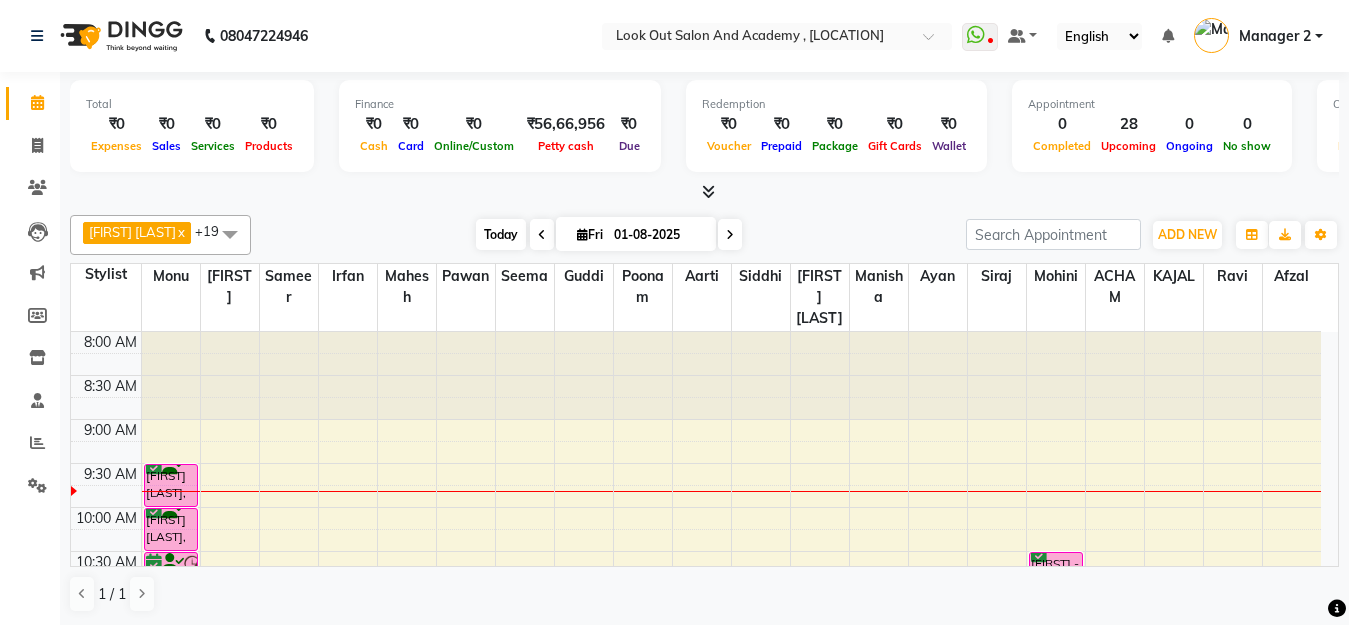 click on "Today" at bounding box center (501, 234) 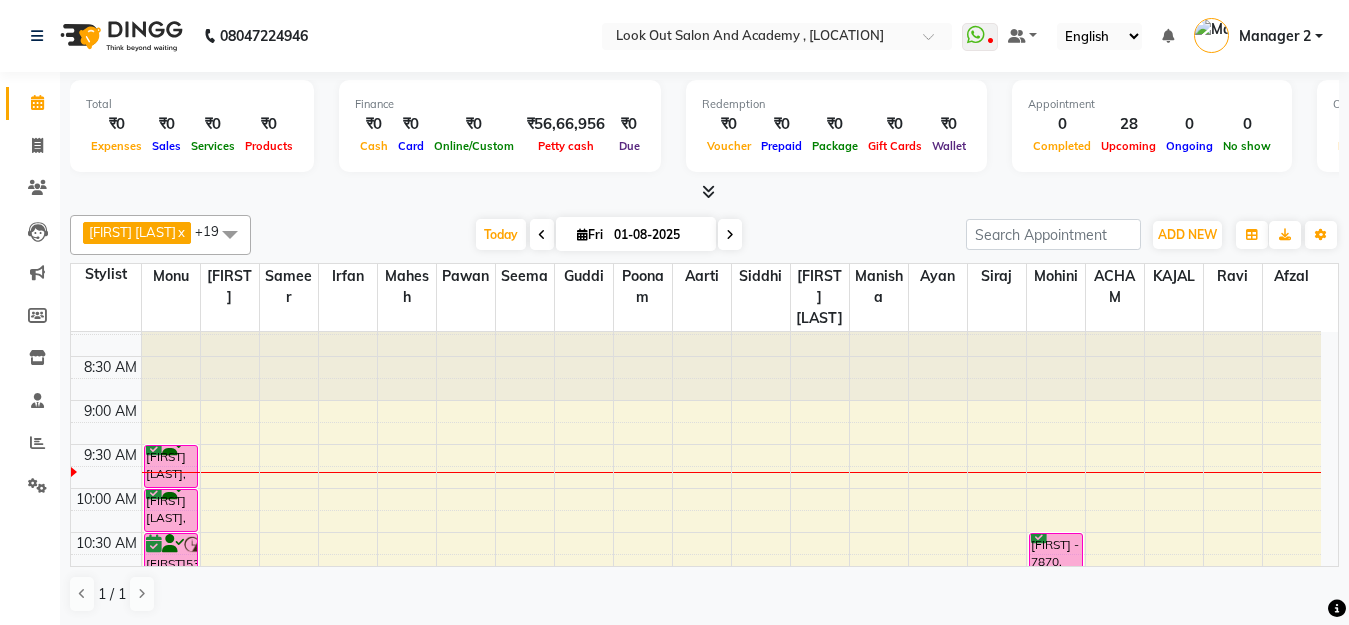 scroll, scrollTop: 0, scrollLeft: 0, axis: both 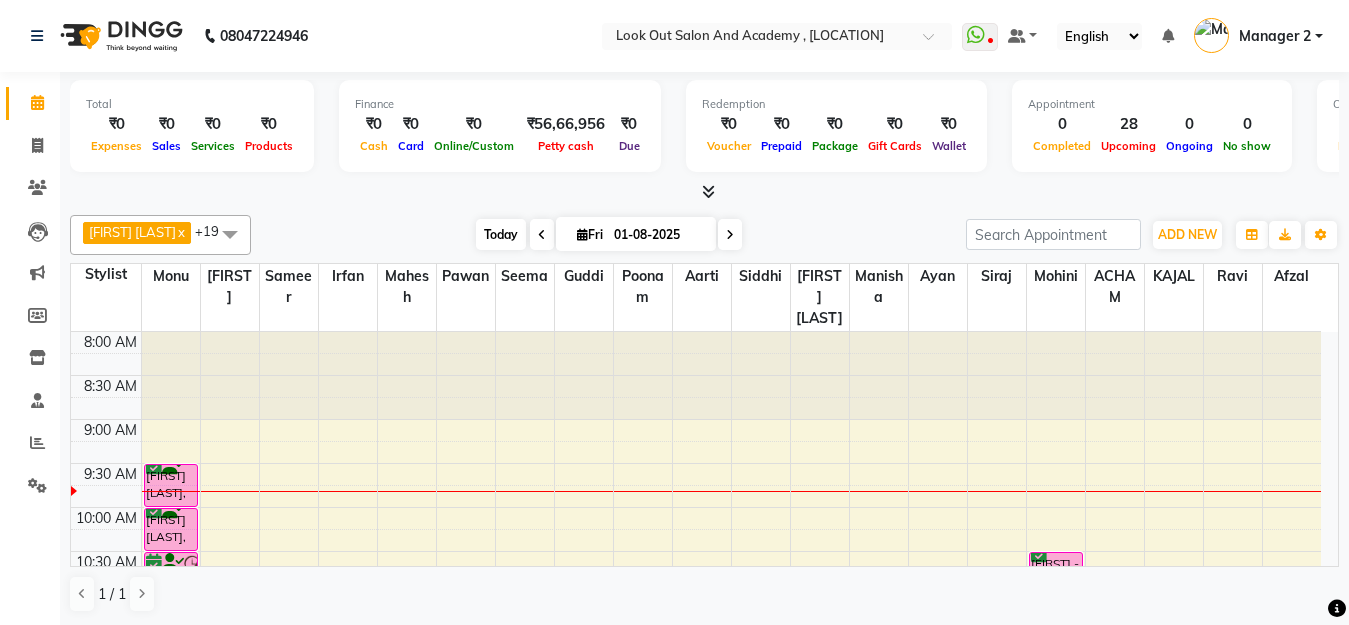 click on "Today" at bounding box center (501, 234) 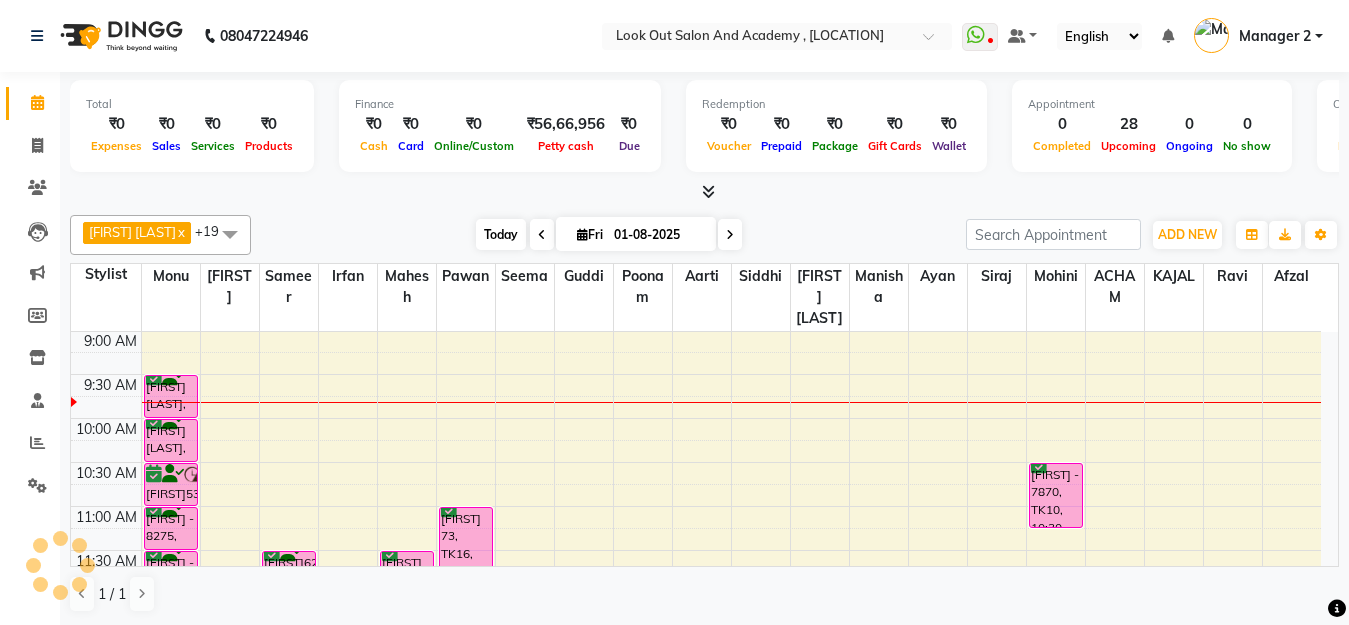 click on "Today" at bounding box center [501, 234] 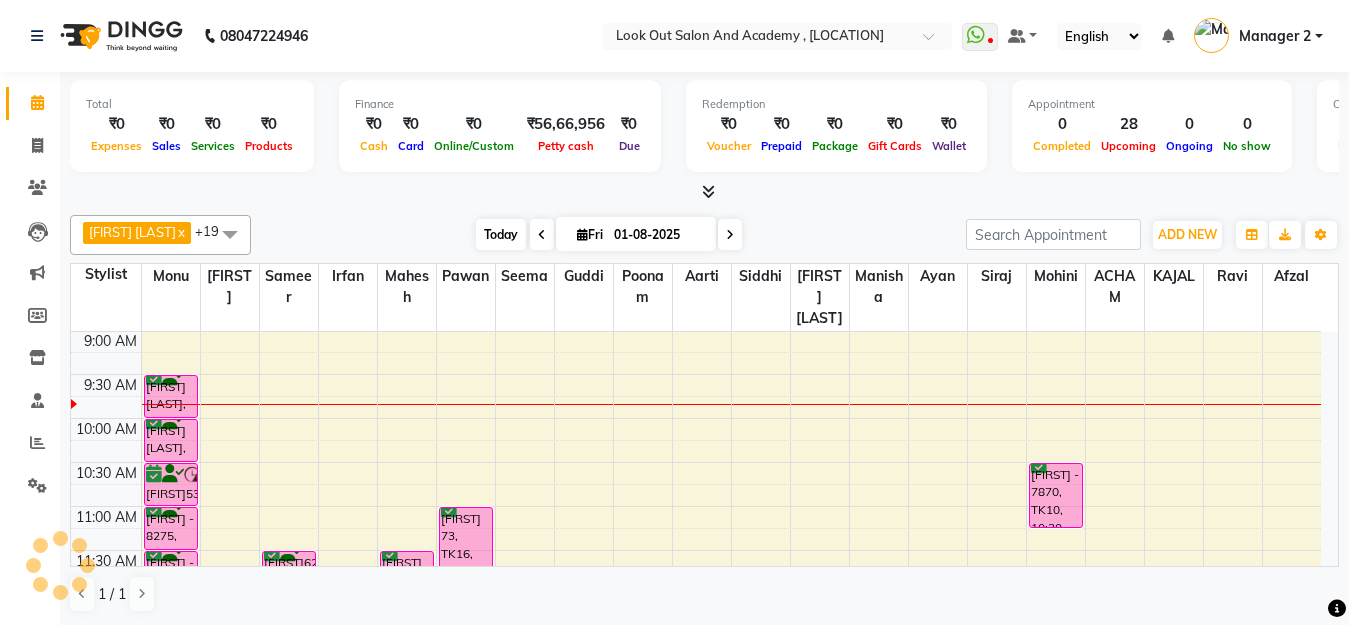 click on "Today" at bounding box center (501, 234) 